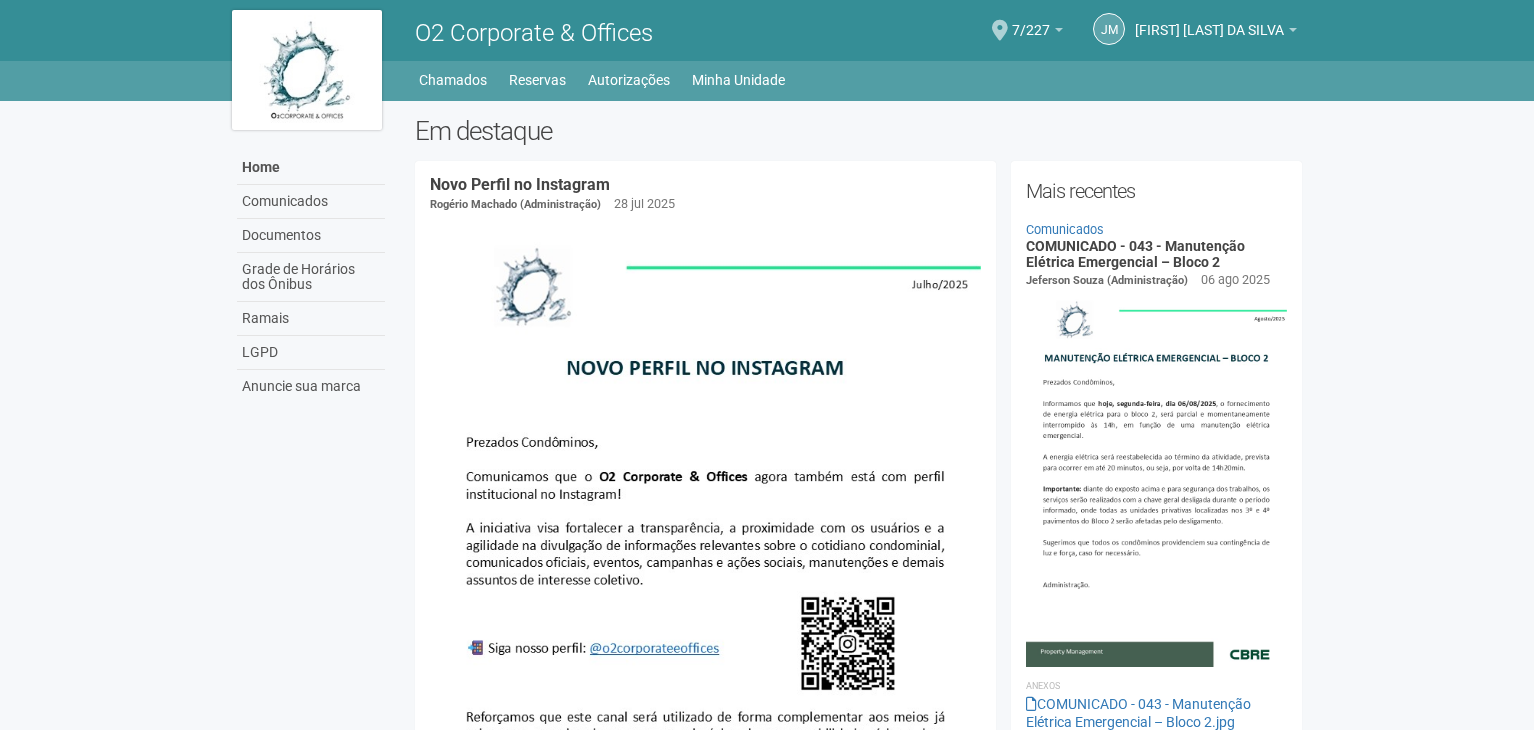 scroll, scrollTop: 0, scrollLeft: 0, axis: both 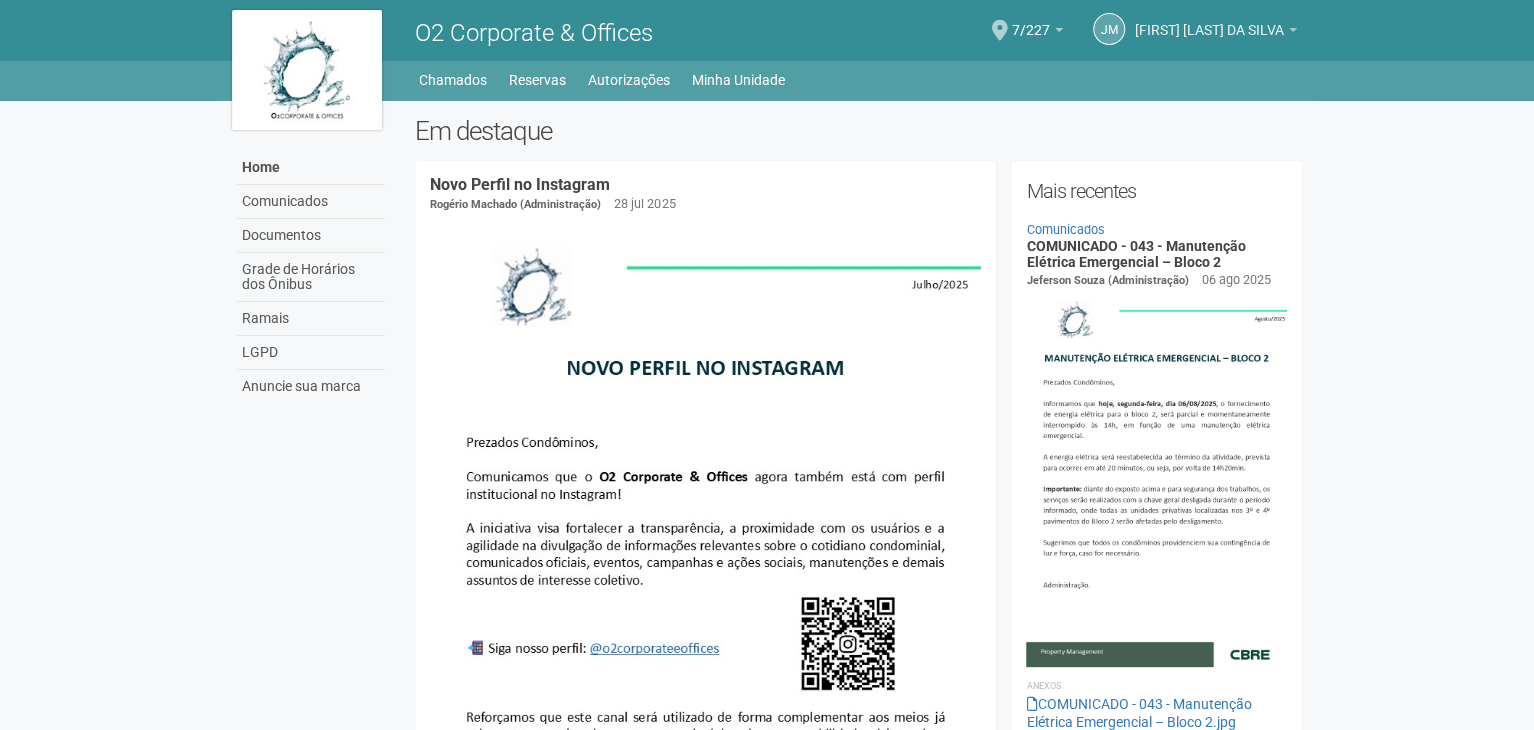 click on "[FIRST] [LAST]" at bounding box center (1209, 20) 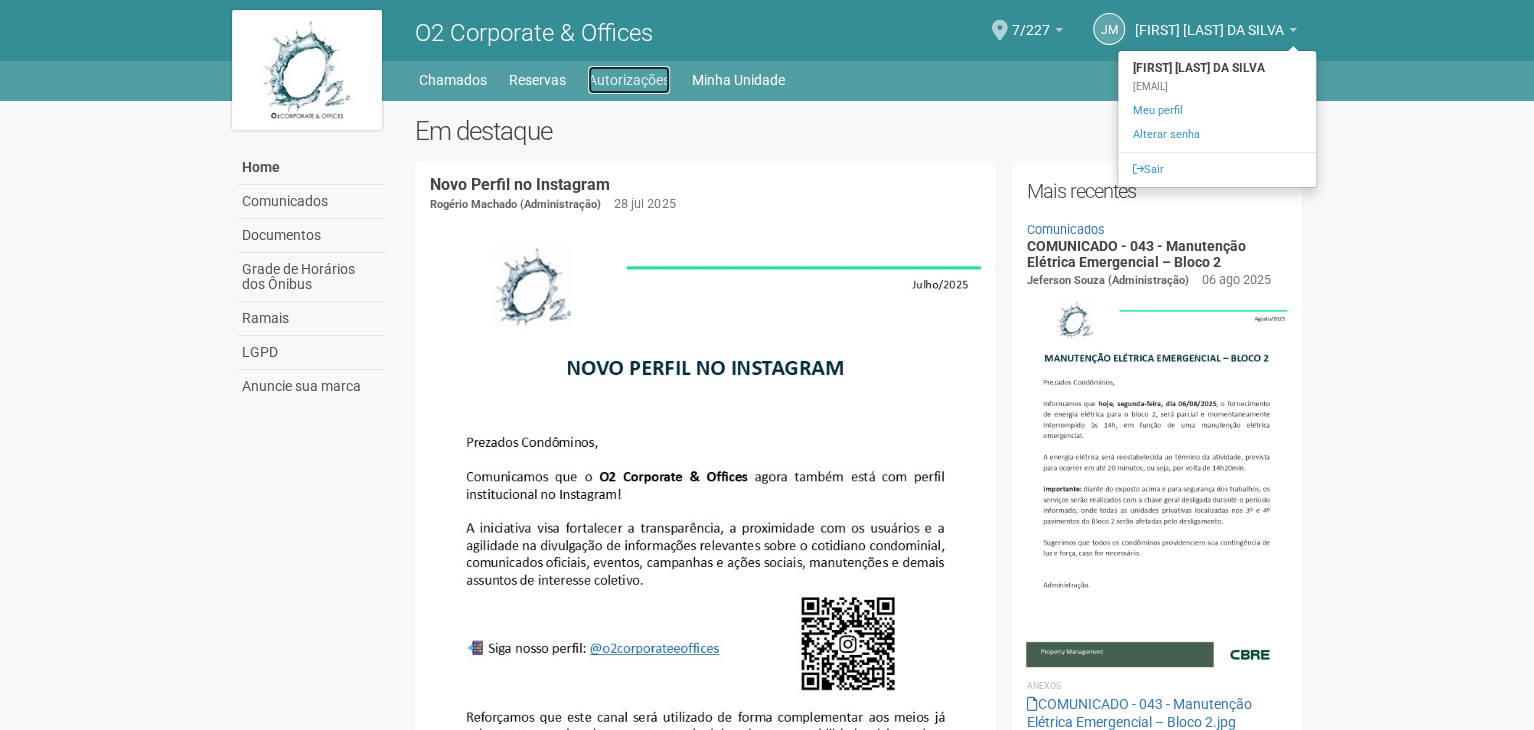 click on "Autorizações" at bounding box center (629, 80) 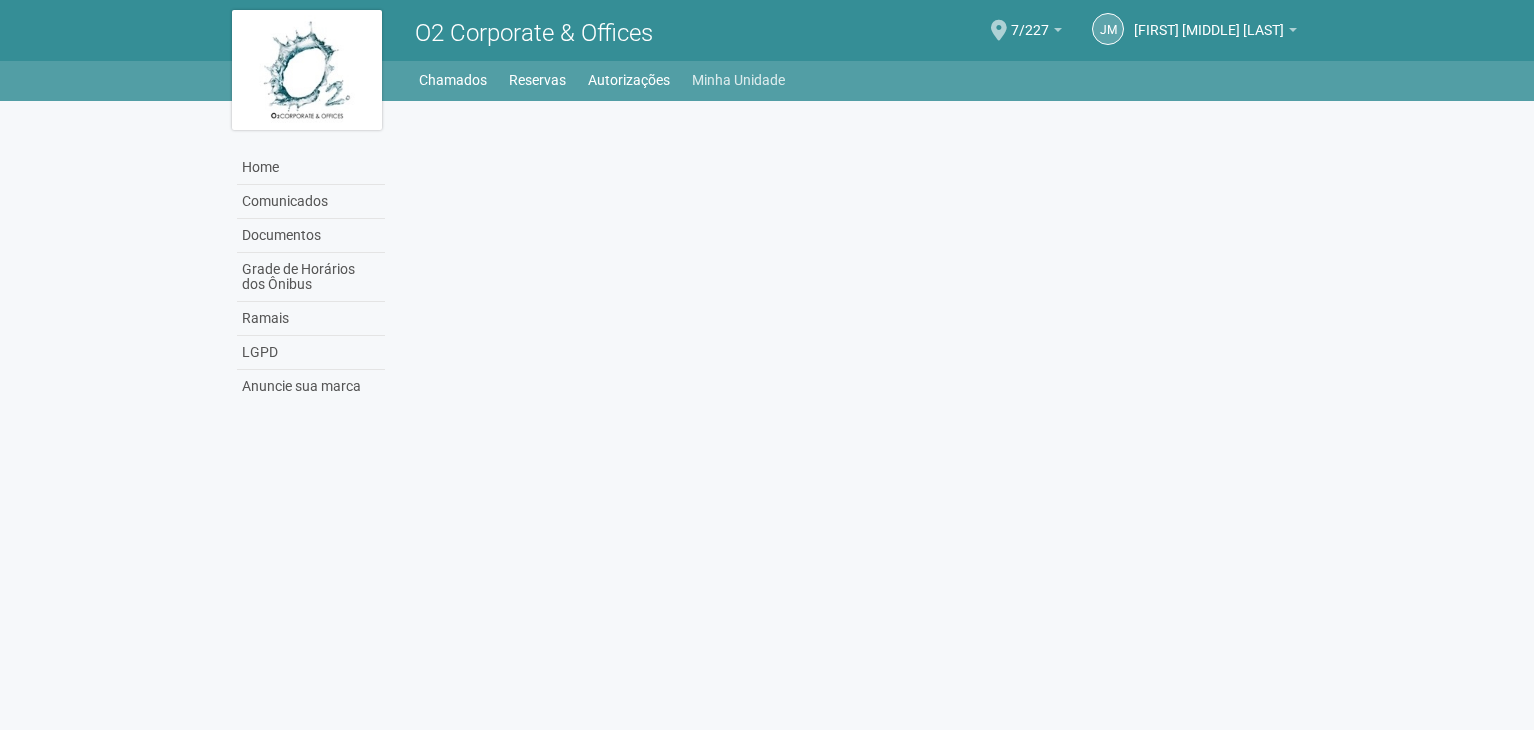 scroll, scrollTop: 0, scrollLeft: 0, axis: both 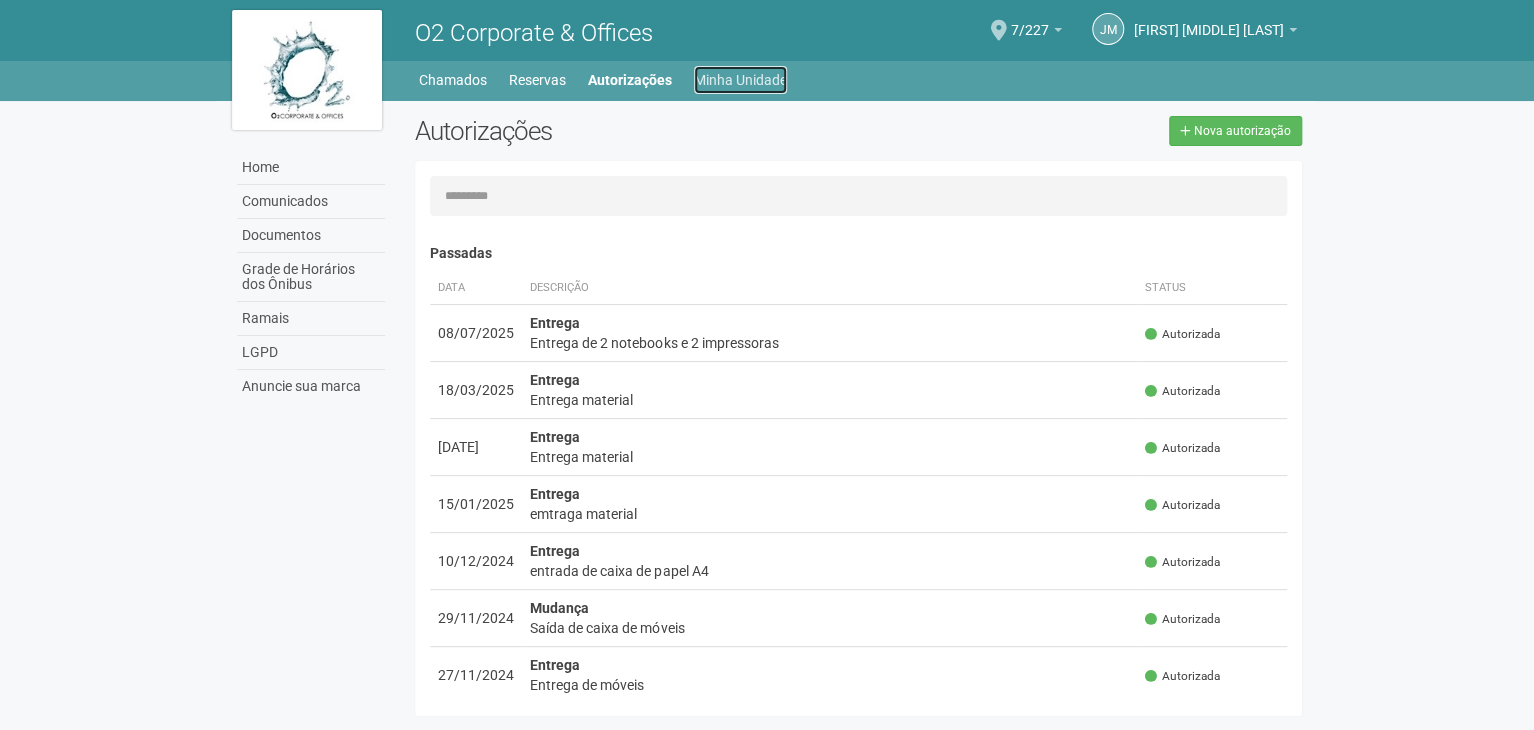 click on "Minha Unidade" at bounding box center [740, 80] 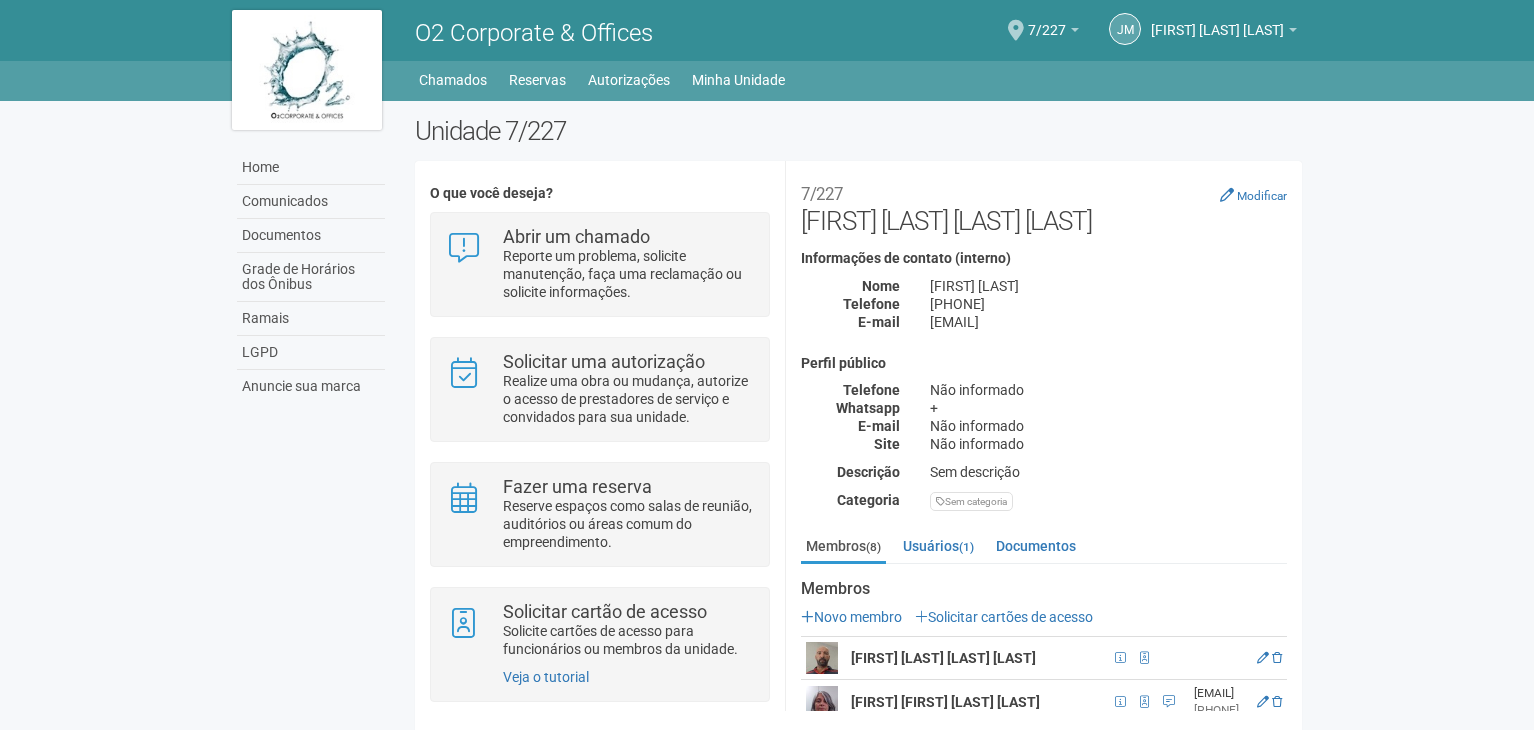 scroll, scrollTop: 0, scrollLeft: 0, axis: both 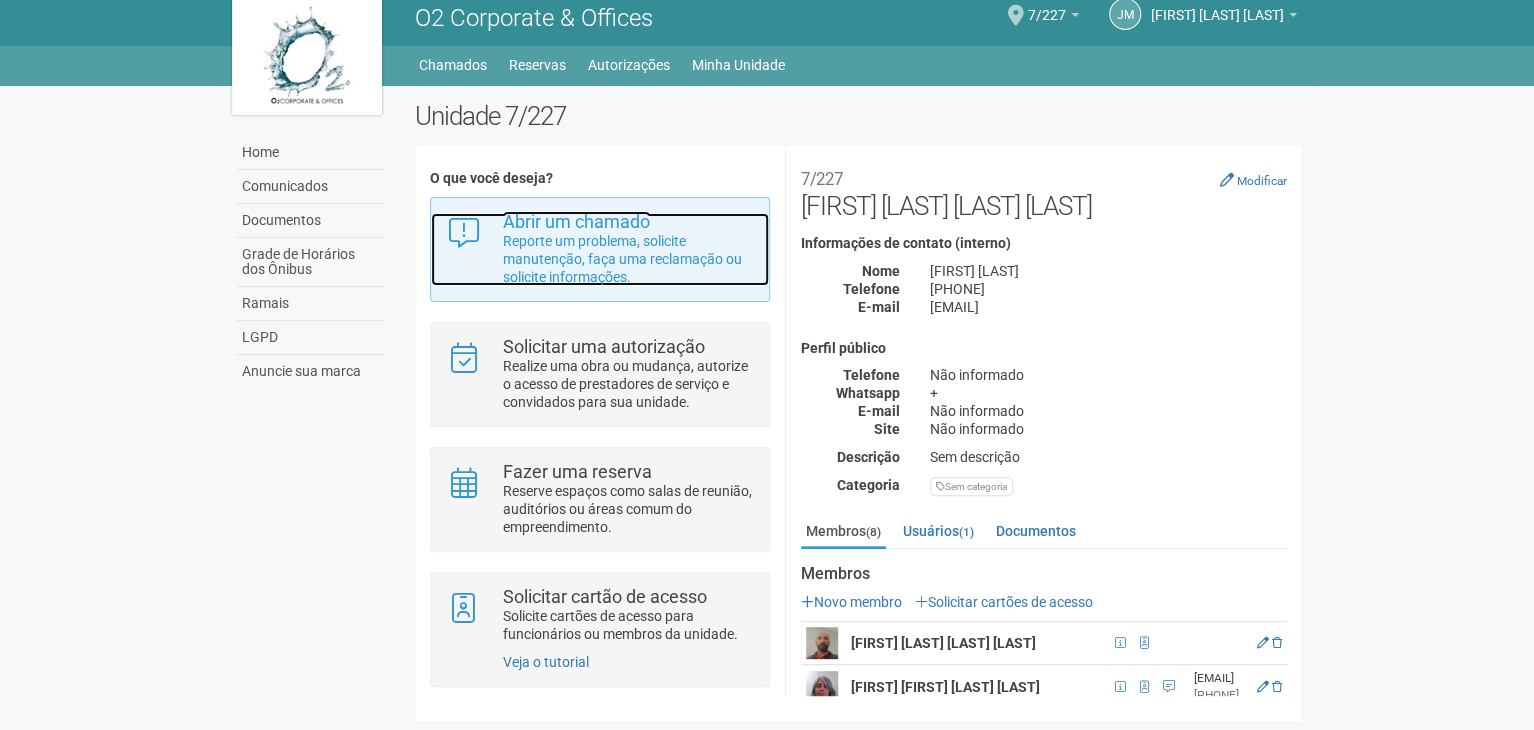 click on "Reporte um problema, solicite manutenção, faça uma reclamação ou solicite informações." at bounding box center (628, 259) 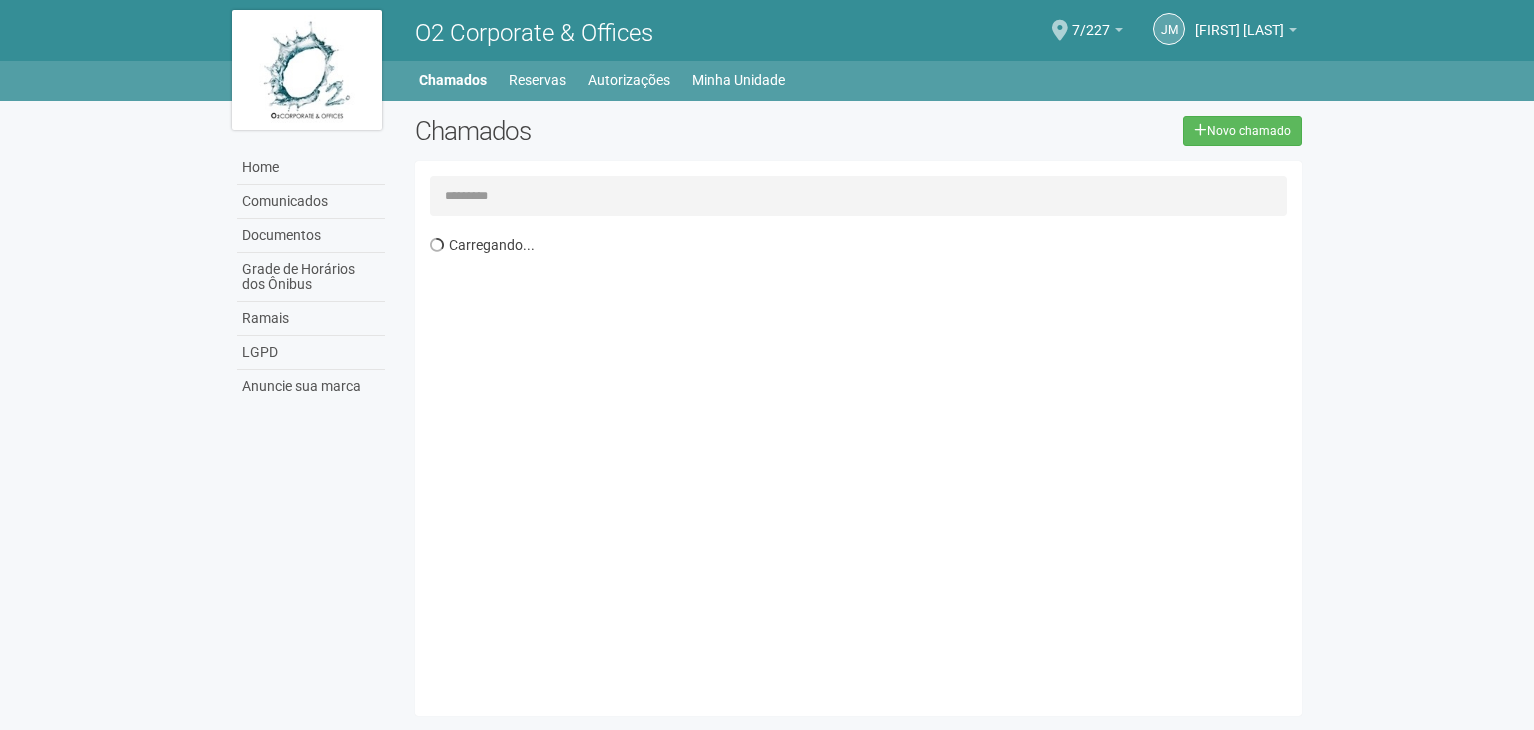 scroll, scrollTop: 0, scrollLeft: 0, axis: both 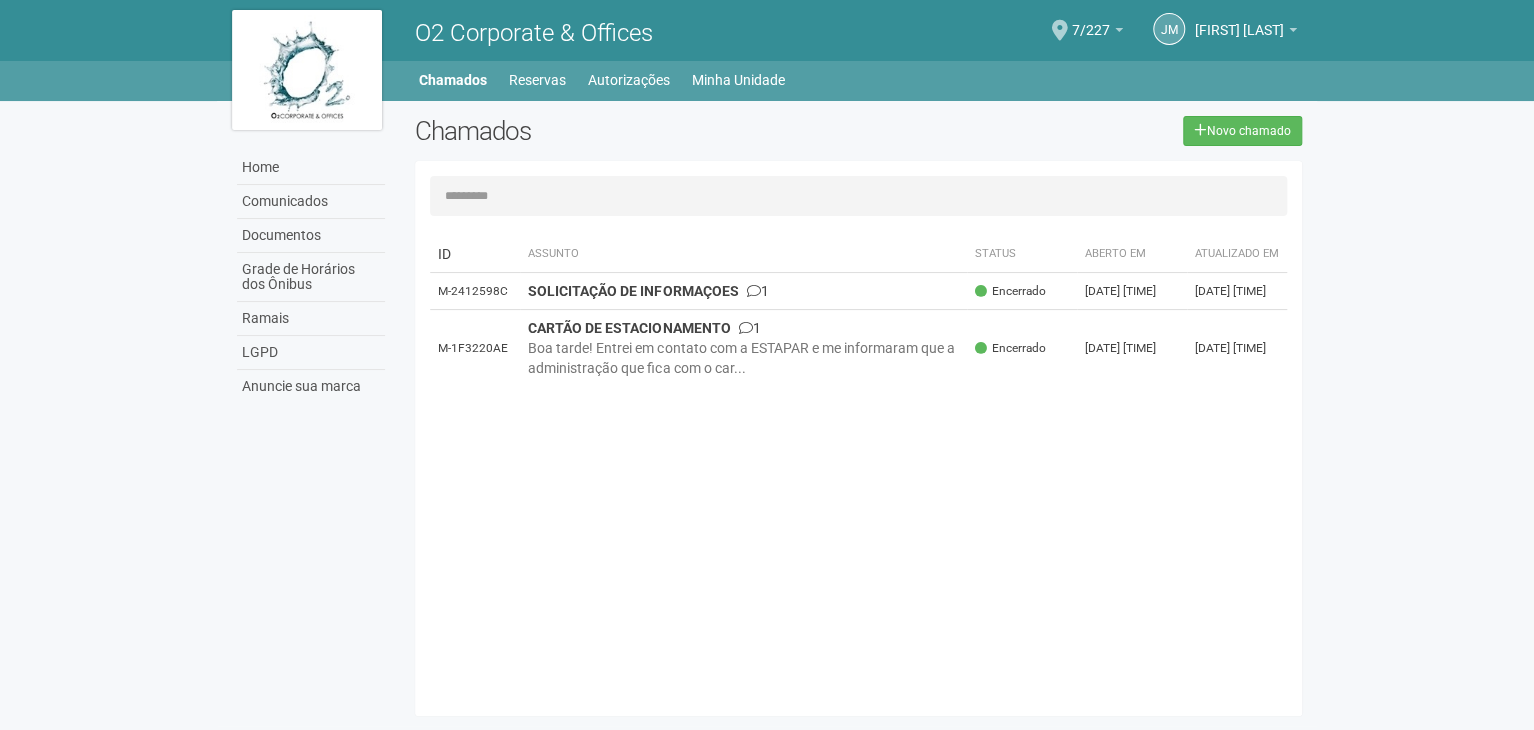 click at bounding box center (858, 196) 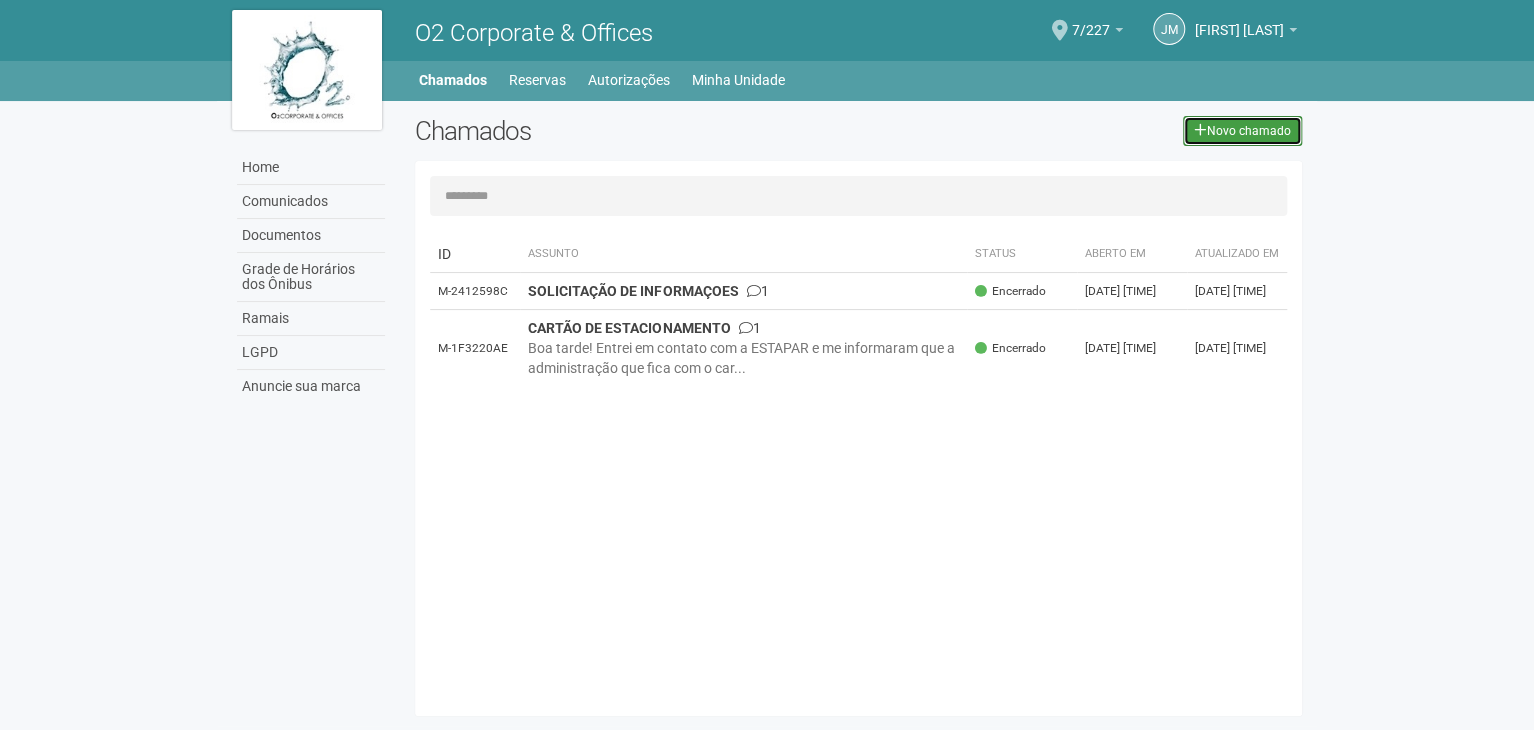 click on "Novo chamado" at bounding box center [1242, 131] 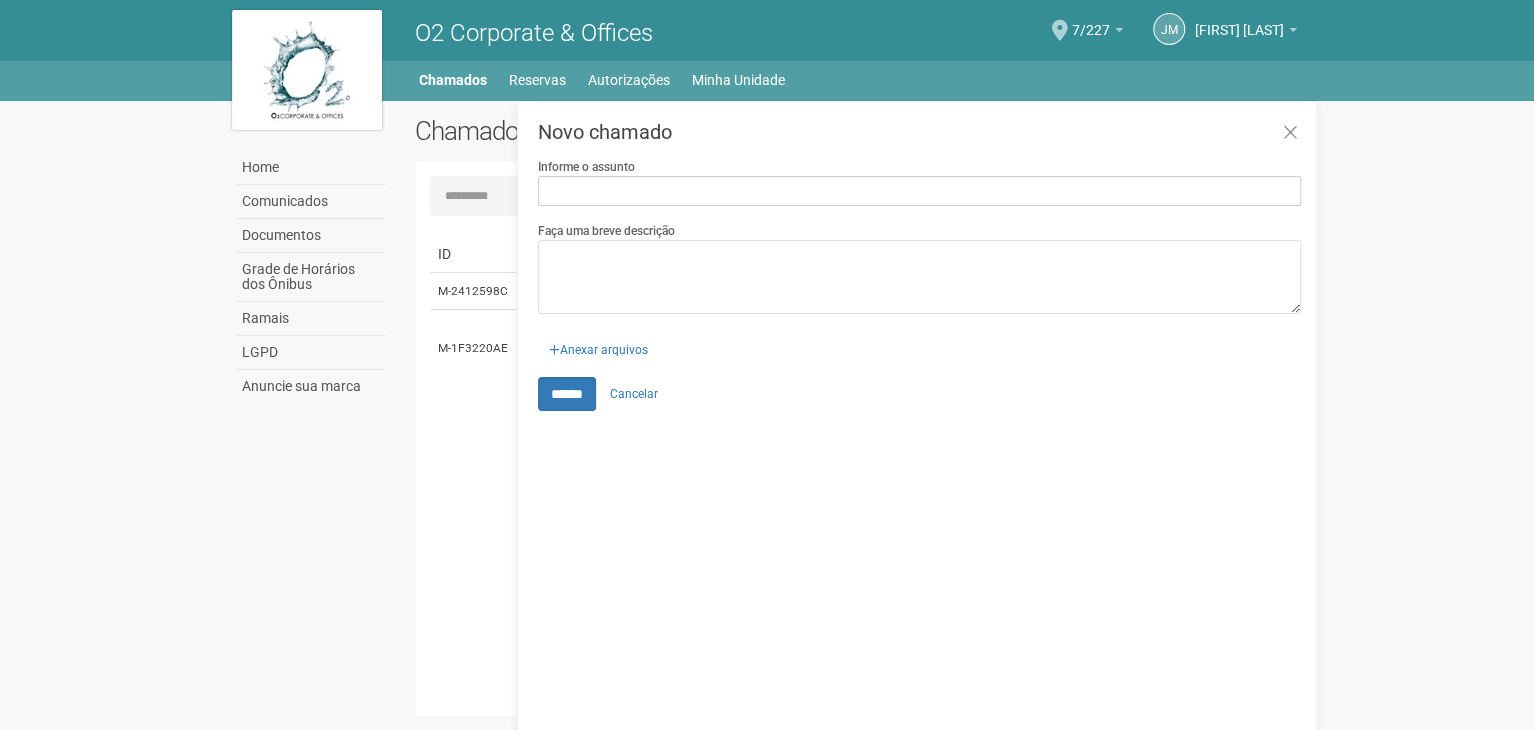 click on "Informe o assunto" at bounding box center [919, 191] 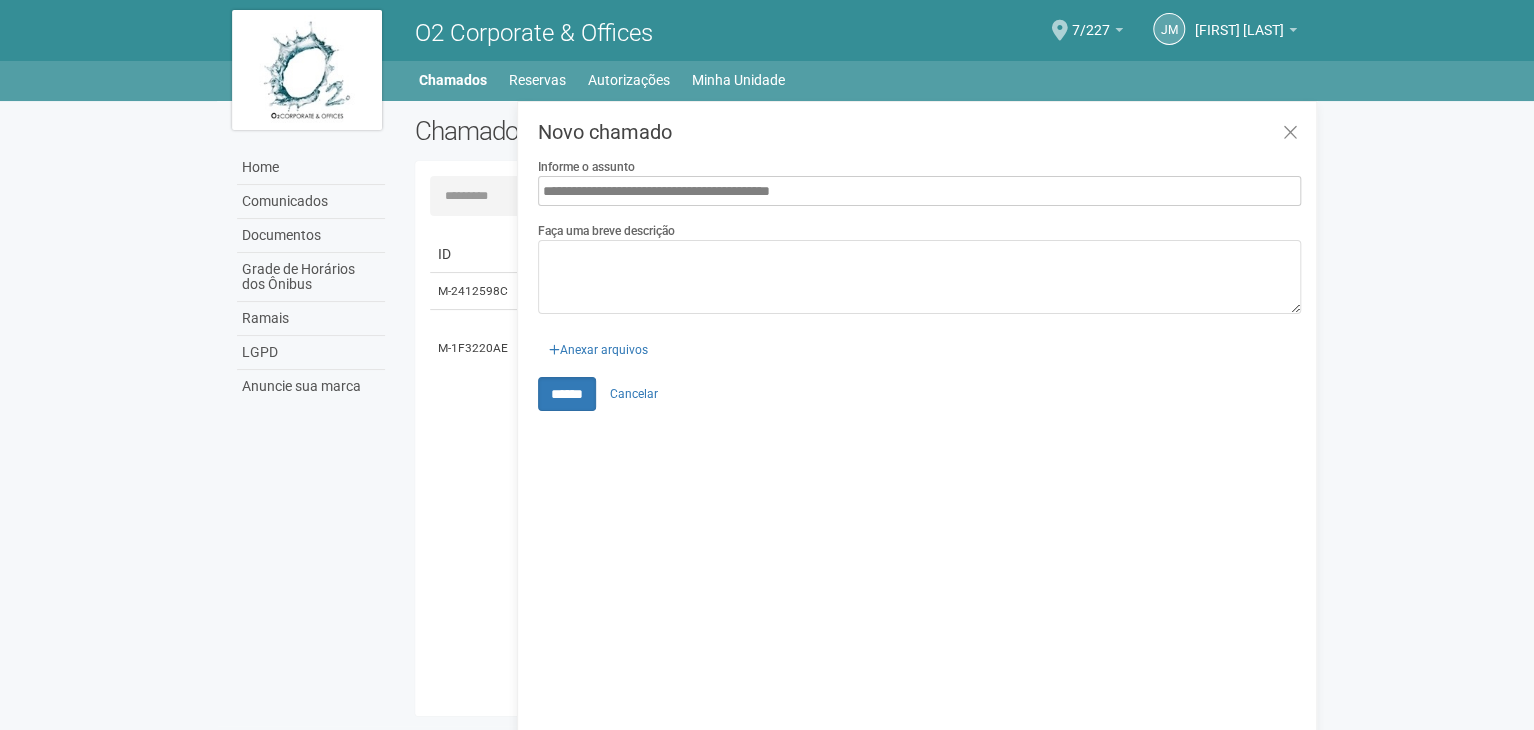 drag, startPoint x: 729, startPoint y: 187, endPoint x: 950, endPoint y: 192, distance: 221.05655 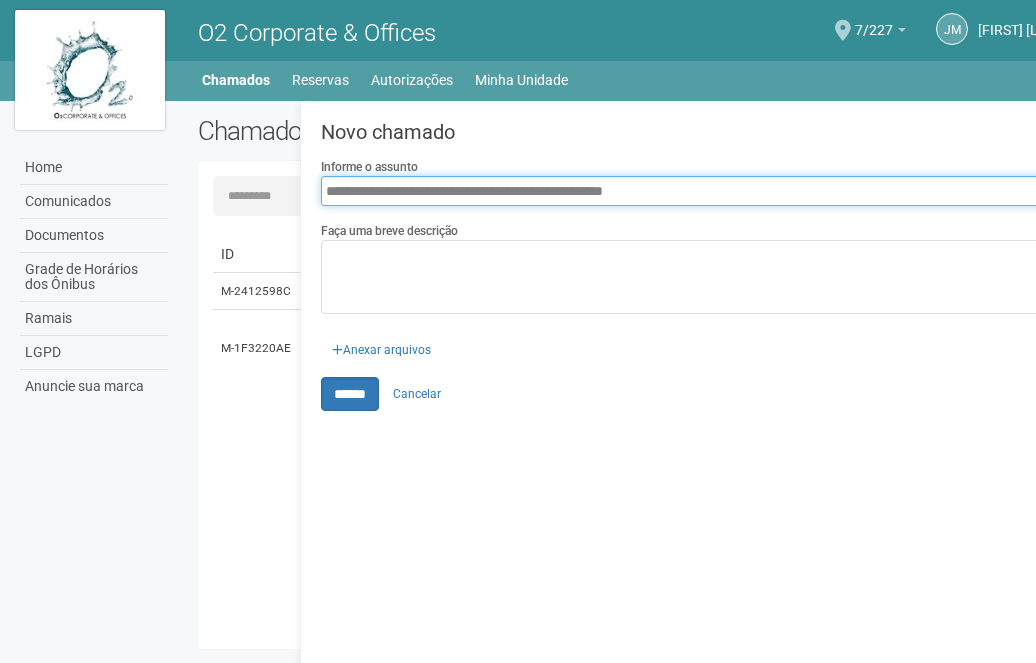 type on "**********" 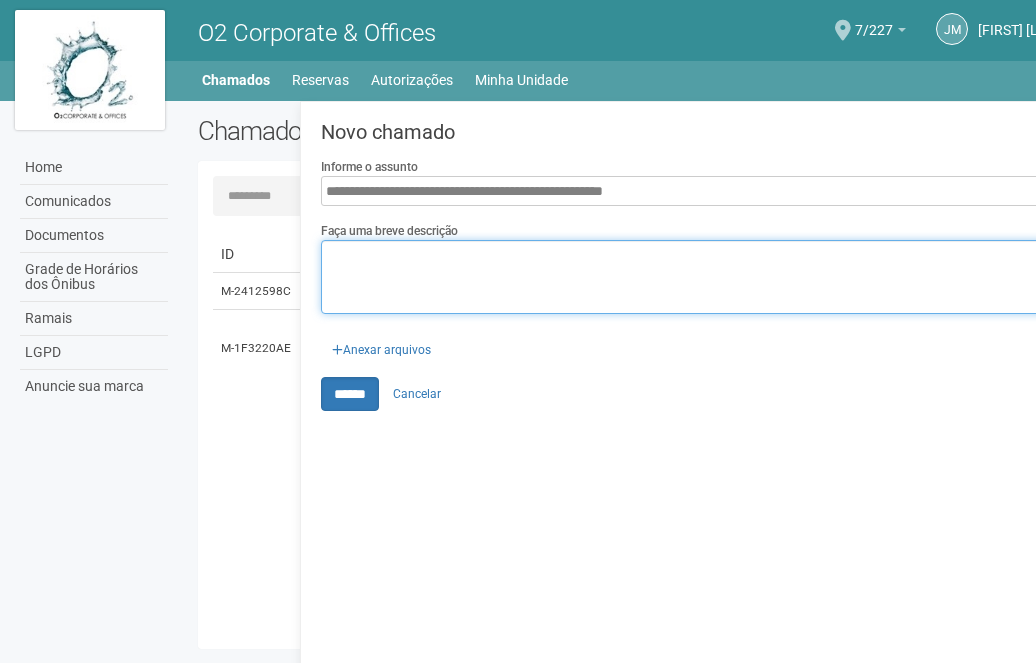 click on "Faça uma breve descrição" at bounding box center (702, 277) 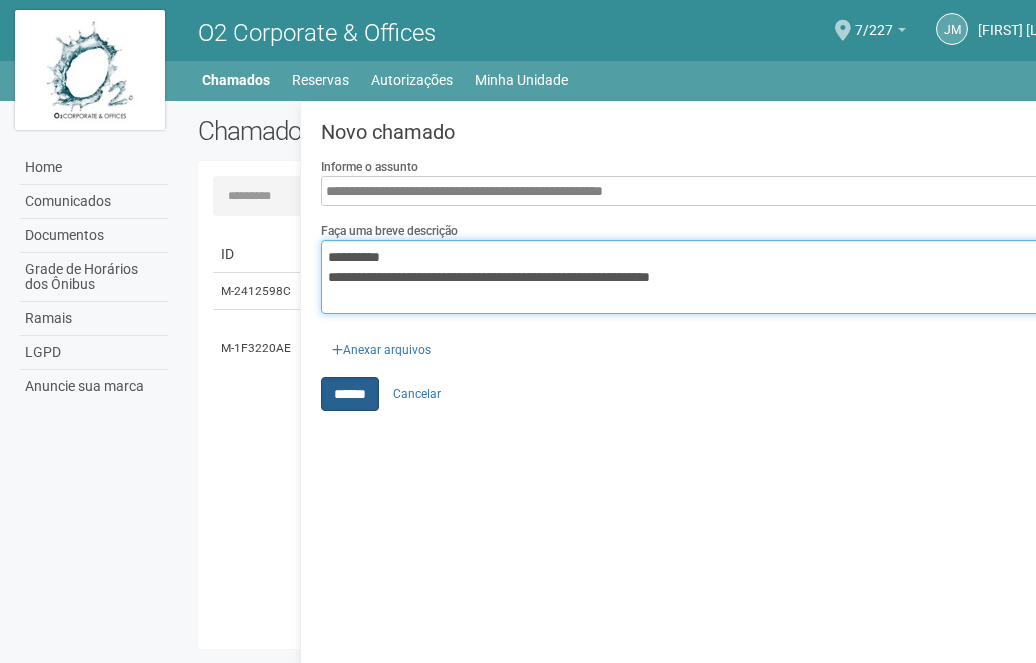 type on "**********" 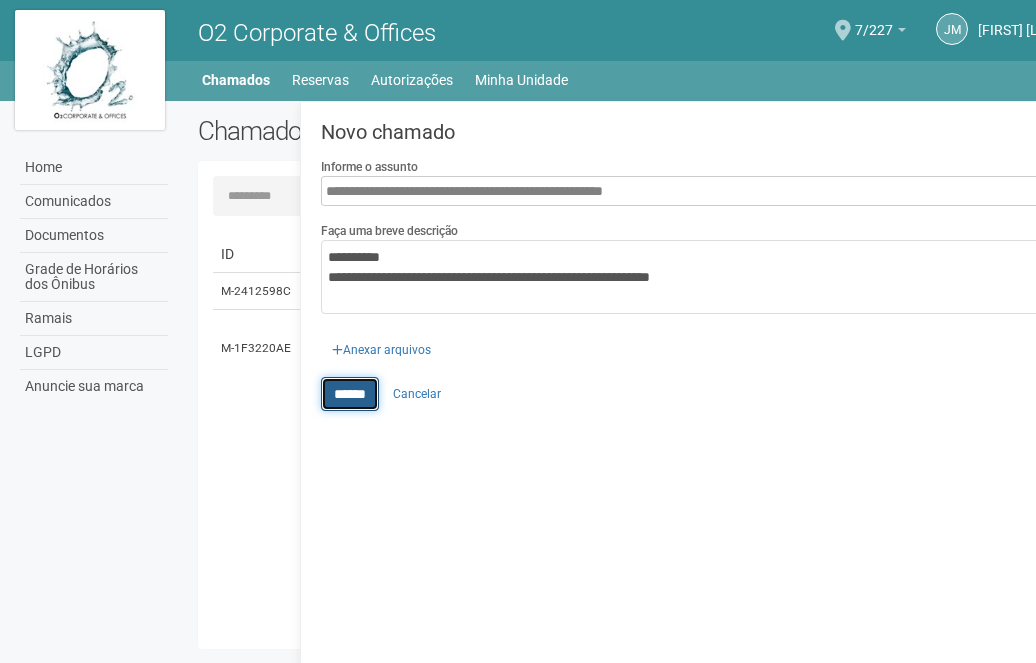 click on "******" at bounding box center (350, 394) 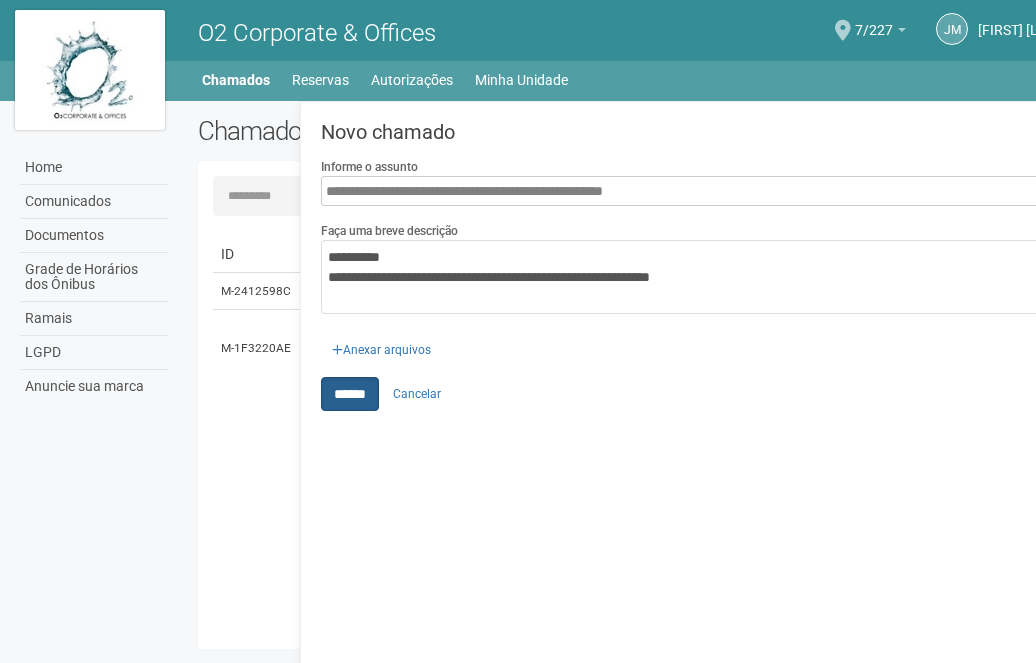 type on "**********" 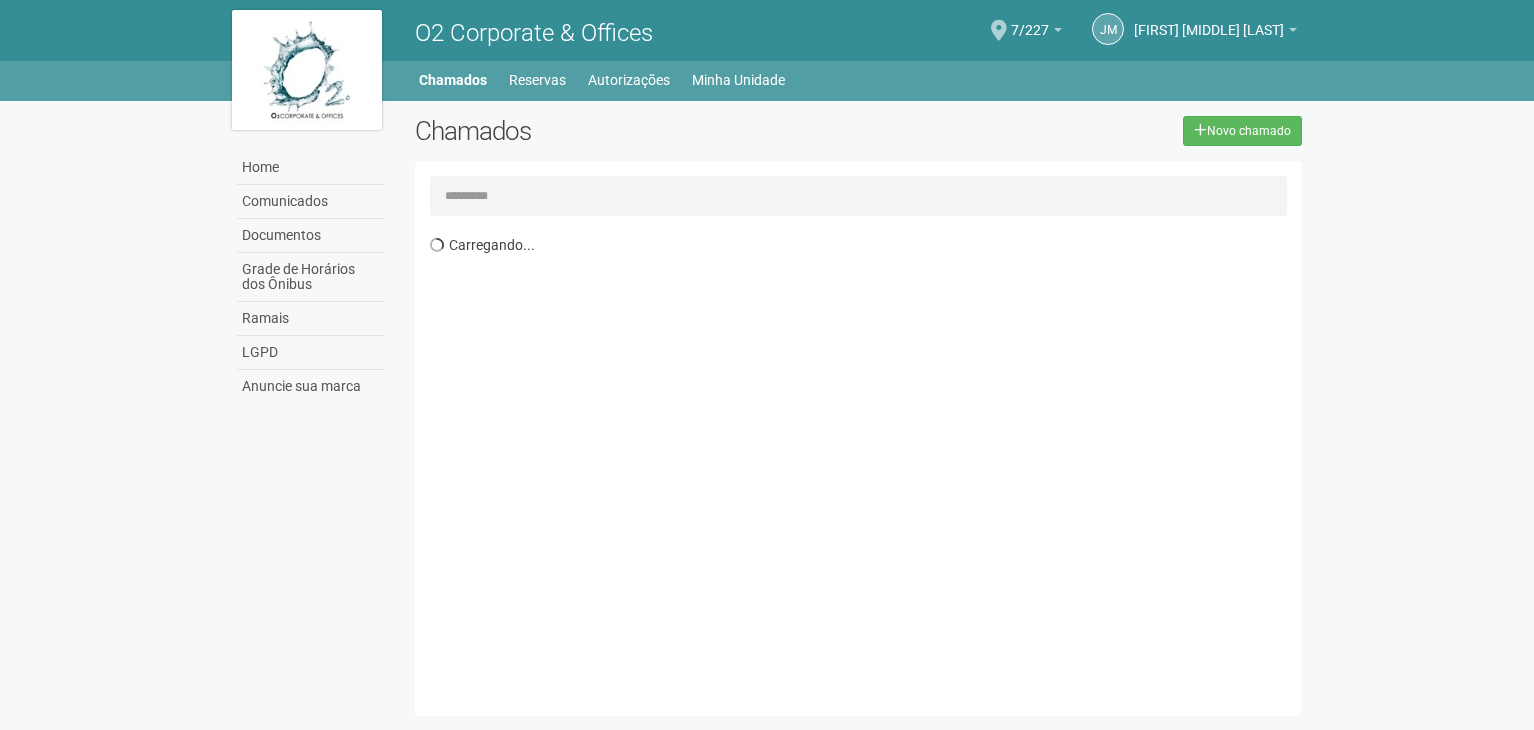 scroll, scrollTop: 0, scrollLeft: 0, axis: both 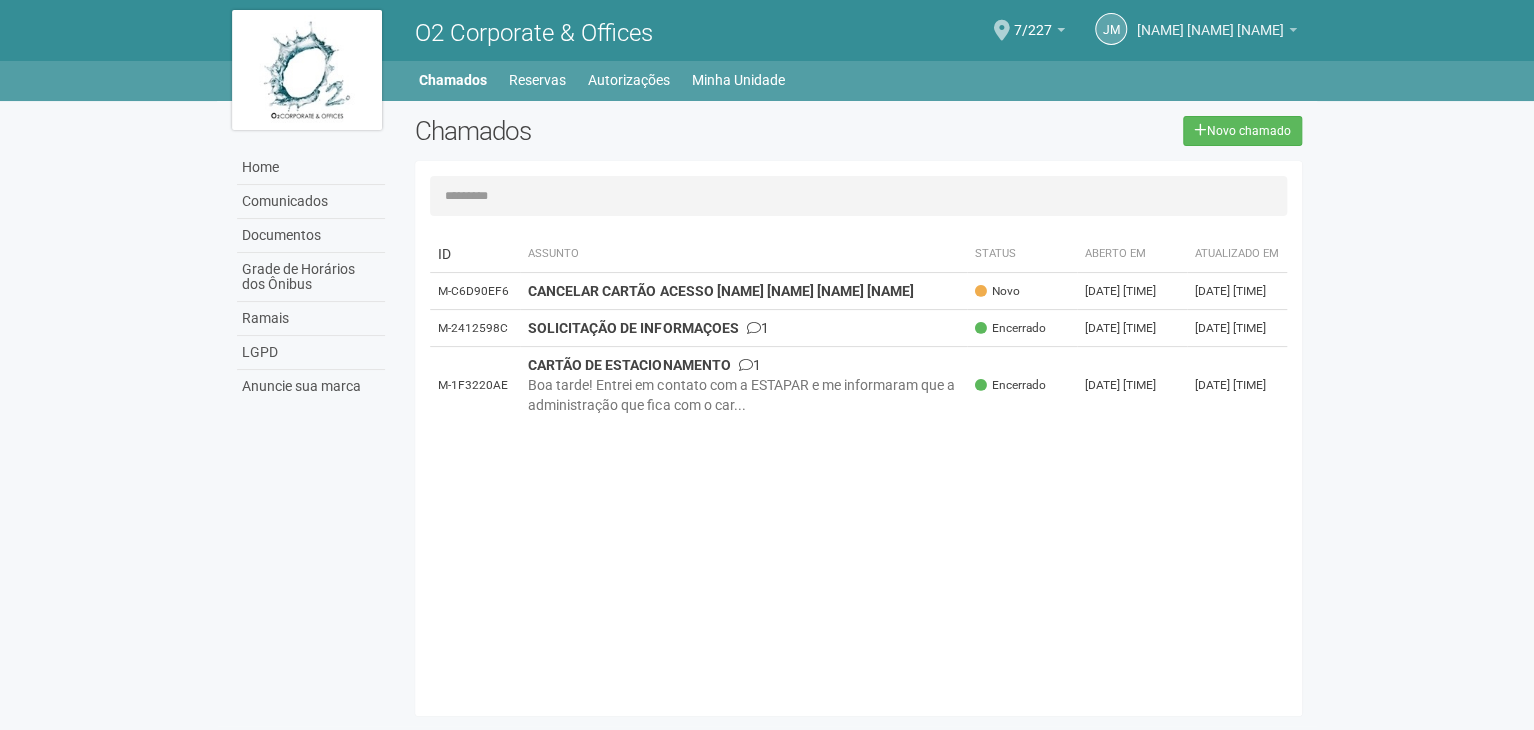 click on "[NAME] [NAME] [NAME]" at bounding box center (1210, 20) 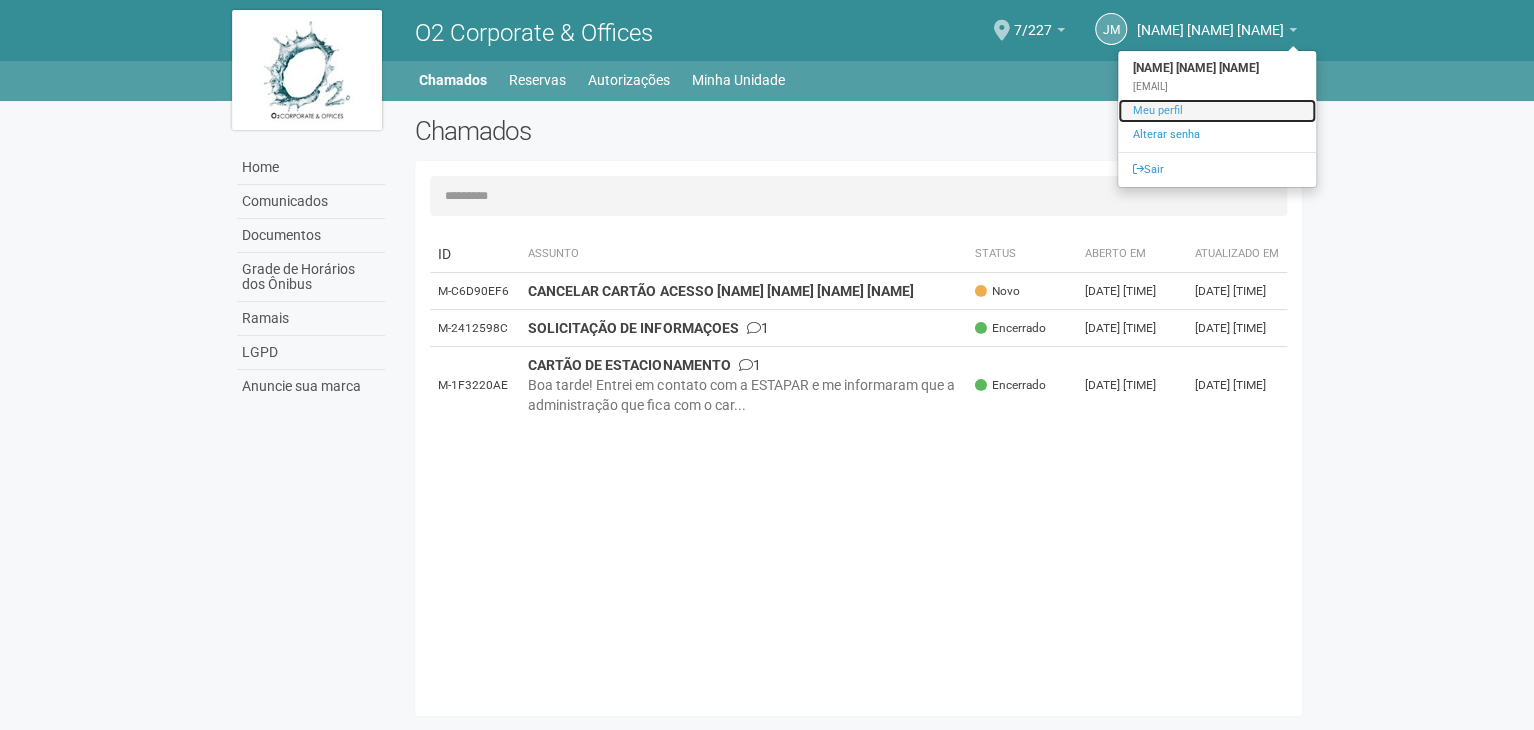 click on "Meu perfil" at bounding box center (1217, 111) 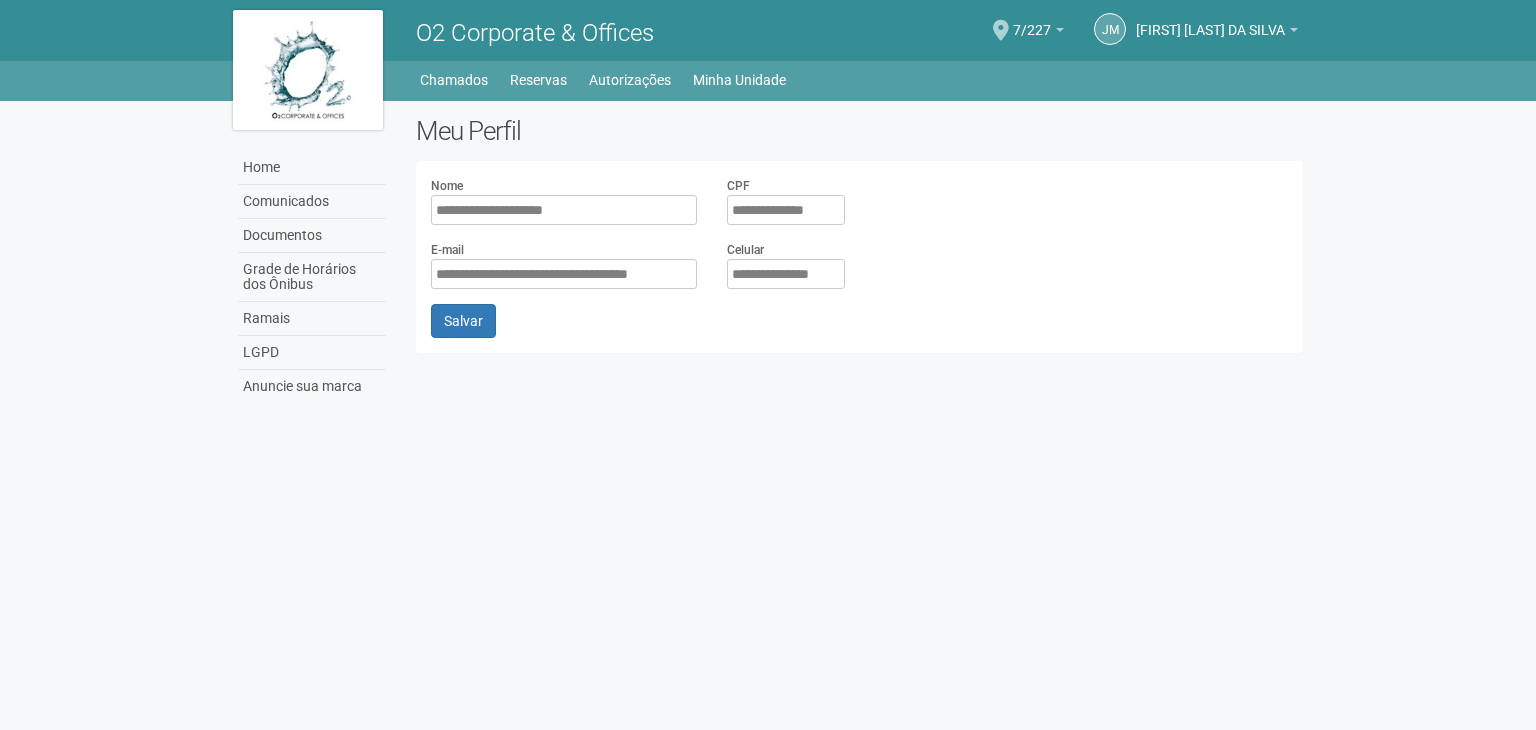 scroll, scrollTop: 0, scrollLeft: 0, axis: both 